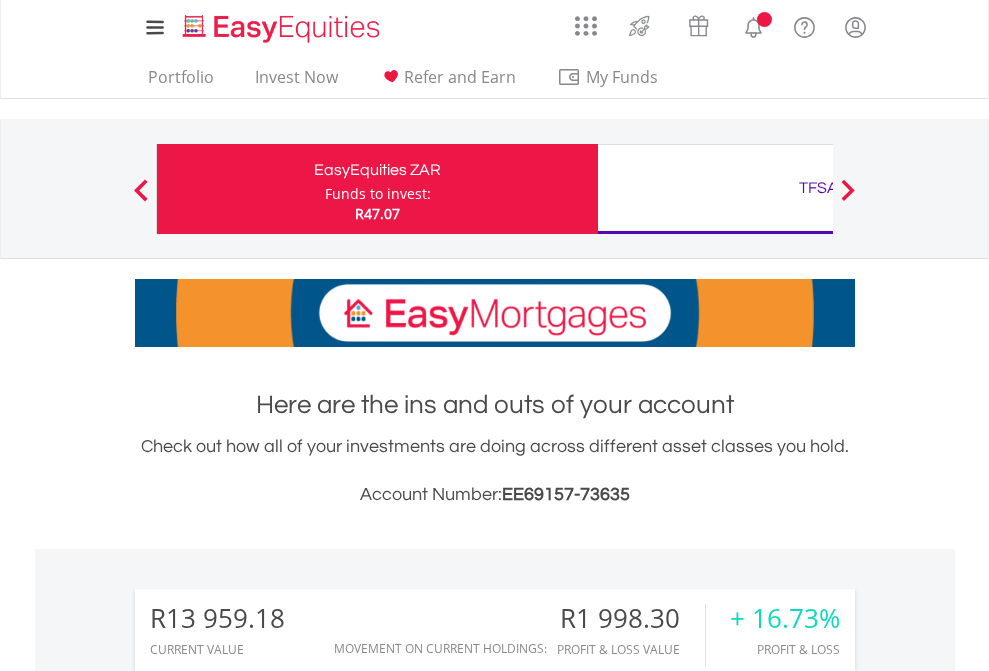 scroll, scrollTop: 0, scrollLeft: 0, axis: both 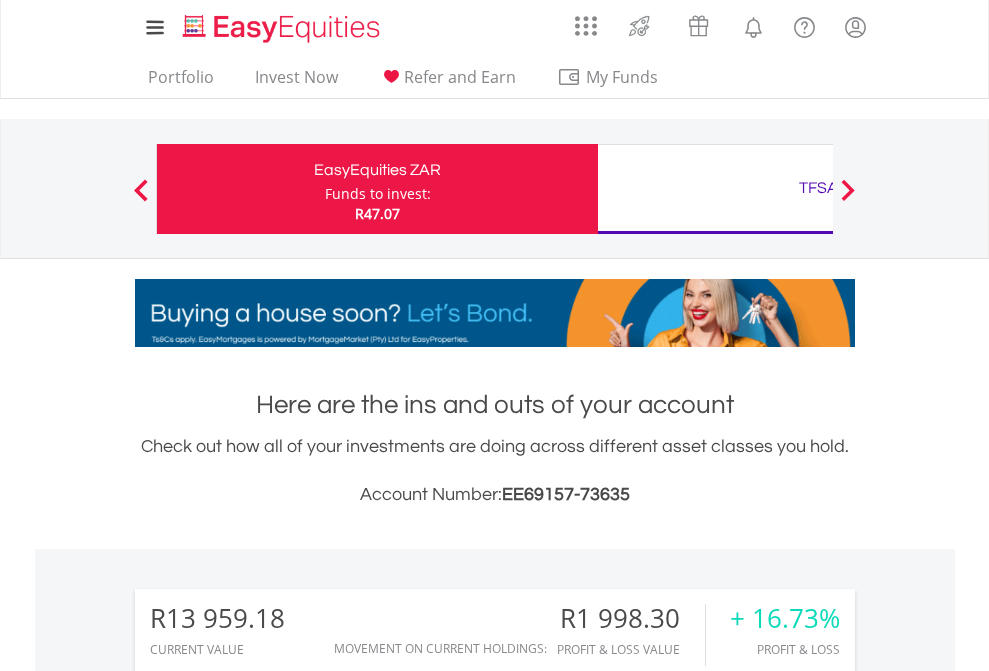 click on "Funds to invest:" at bounding box center [378, 194] 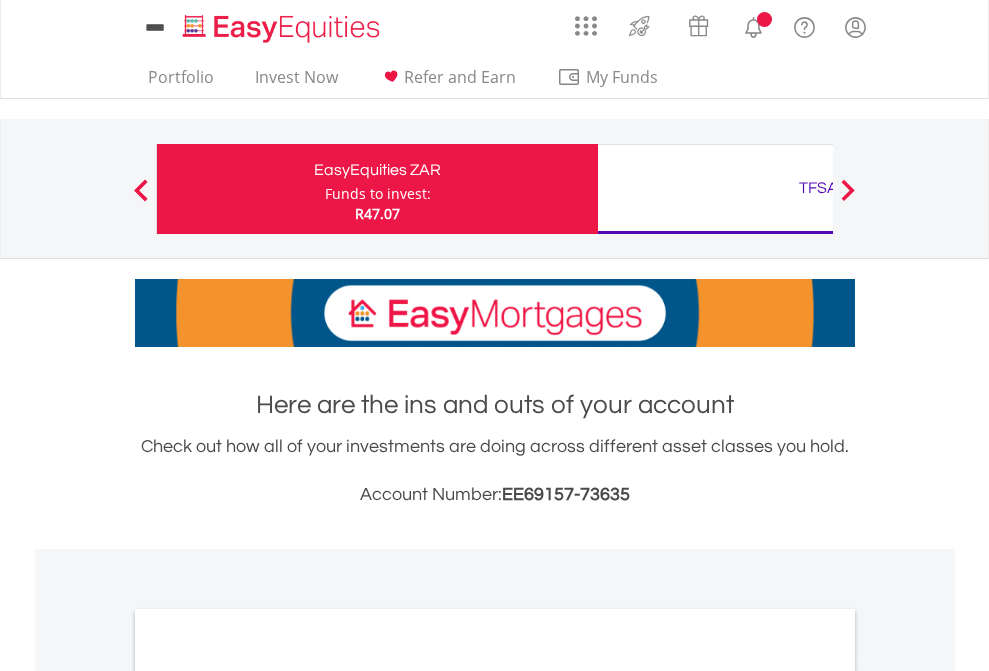 scroll, scrollTop: 0, scrollLeft: 0, axis: both 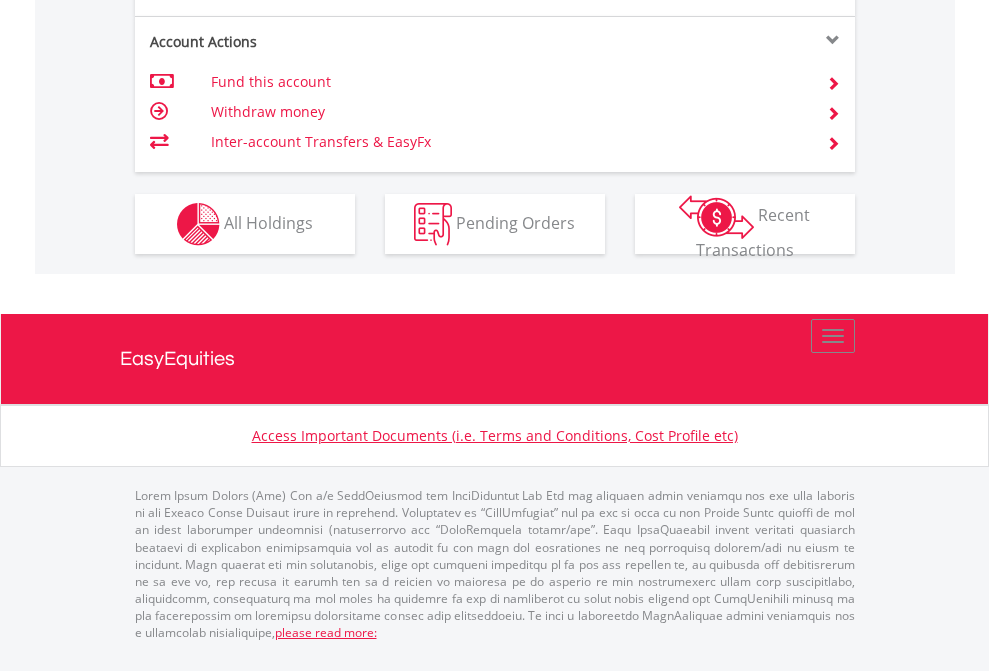 click on "Investment types" at bounding box center [706, -337] 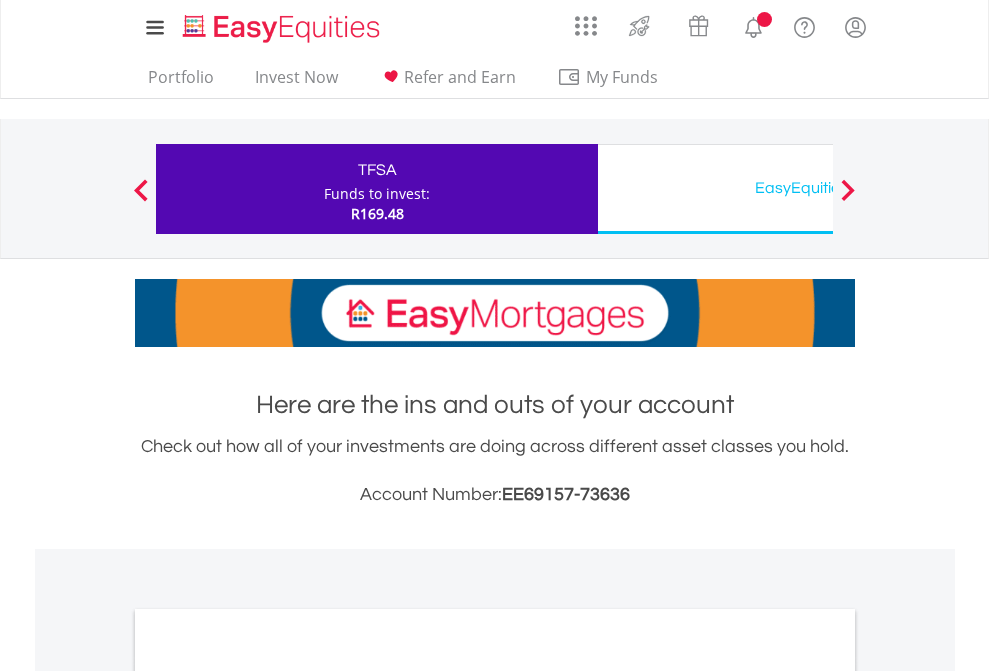 scroll, scrollTop: 0, scrollLeft: 0, axis: both 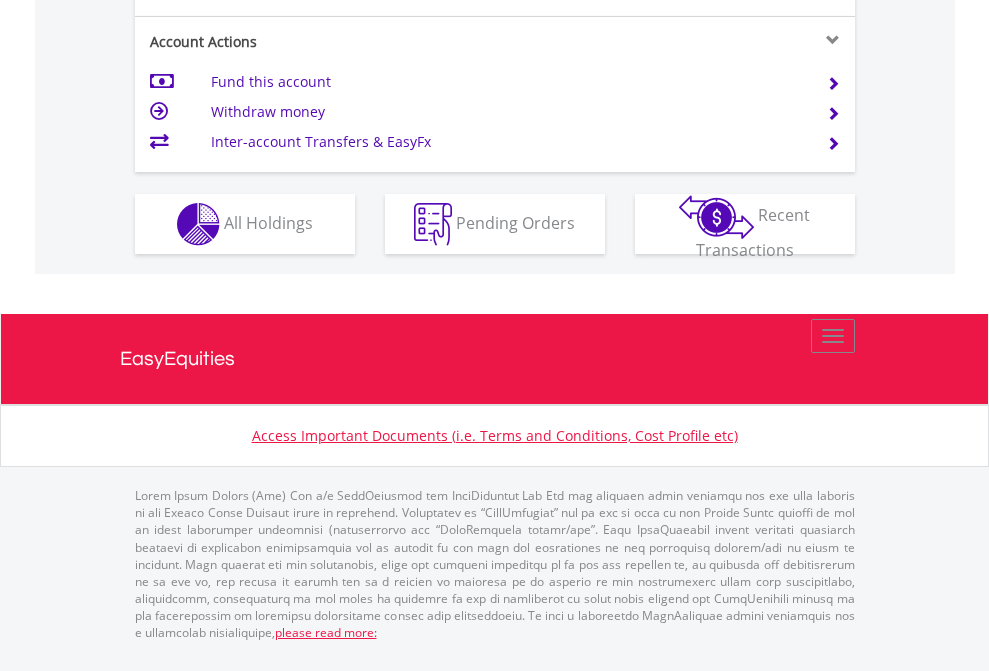 click on "Investment types" at bounding box center [706, -337] 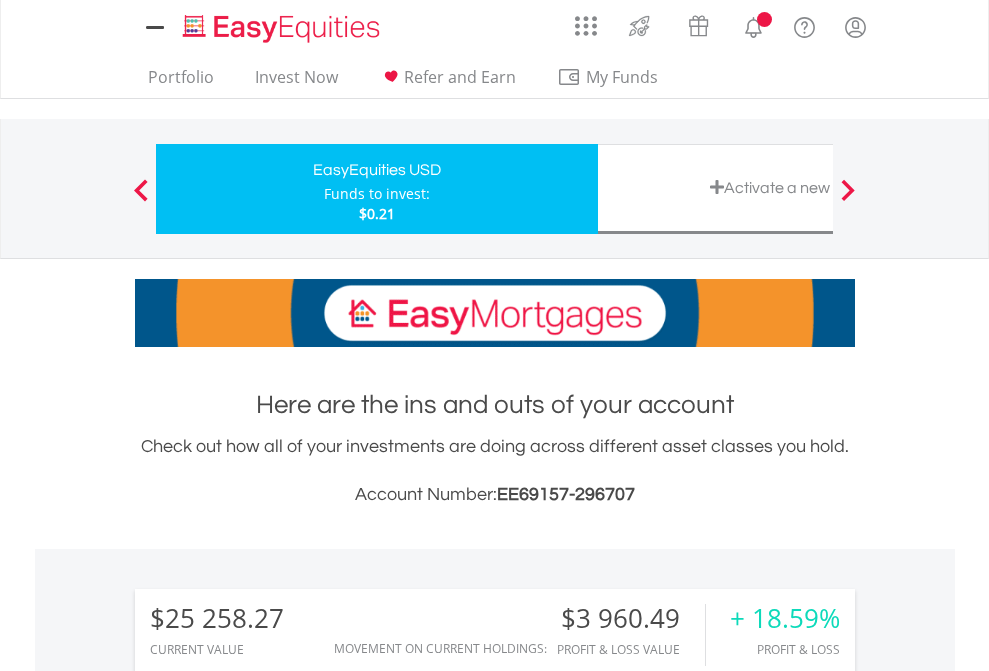 scroll, scrollTop: 0, scrollLeft: 0, axis: both 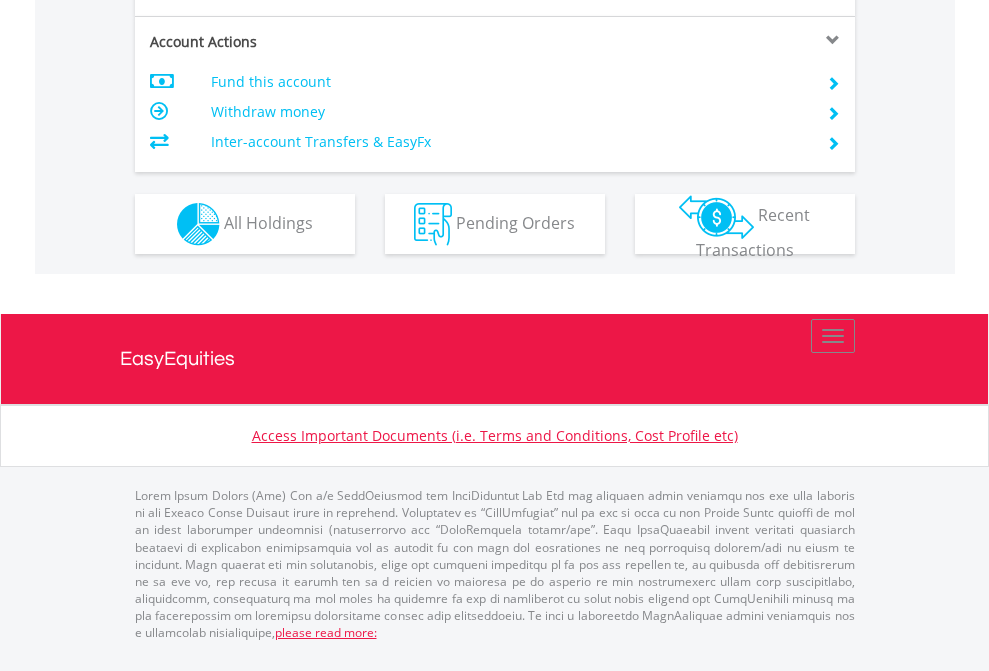 click on "Investment types" at bounding box center [706, -337] 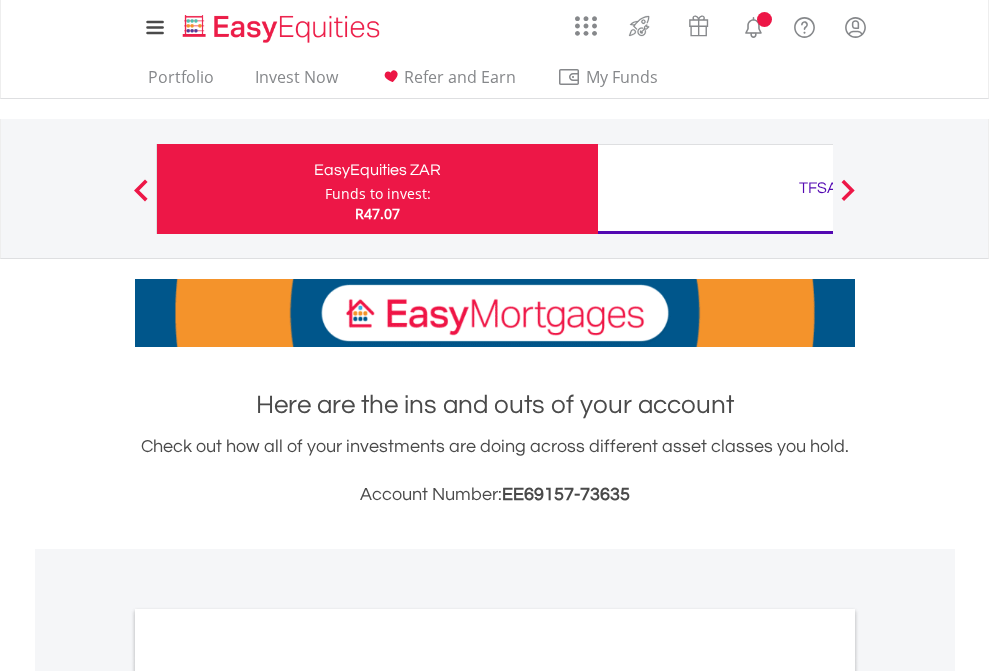scroll, scrollTop: 1202, scrollLeft: 0, axis: vertical 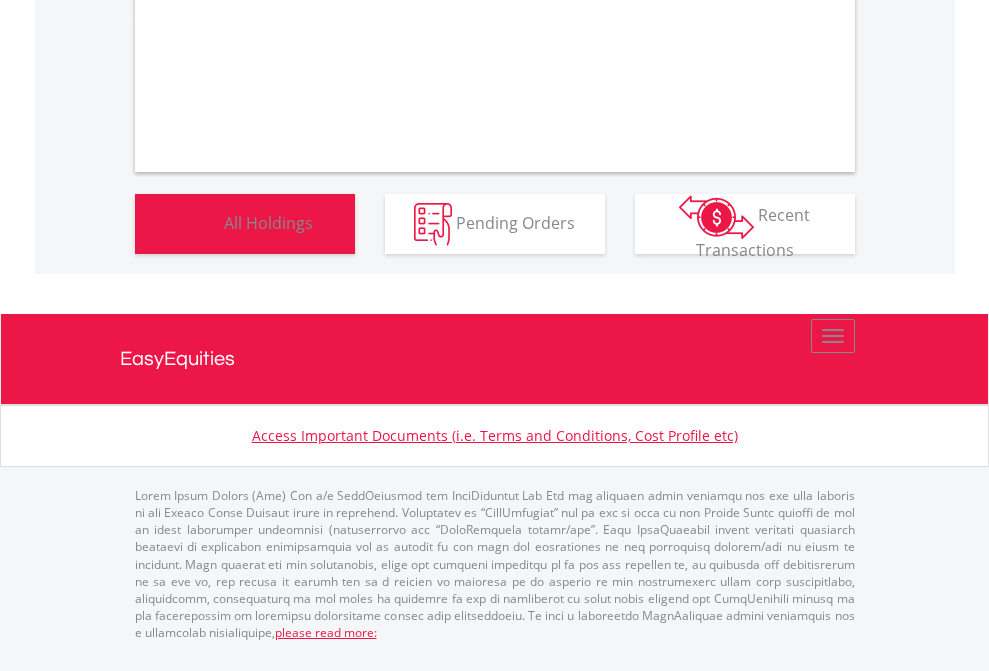 click on "All Holdings" at bounding box center (268, 222) 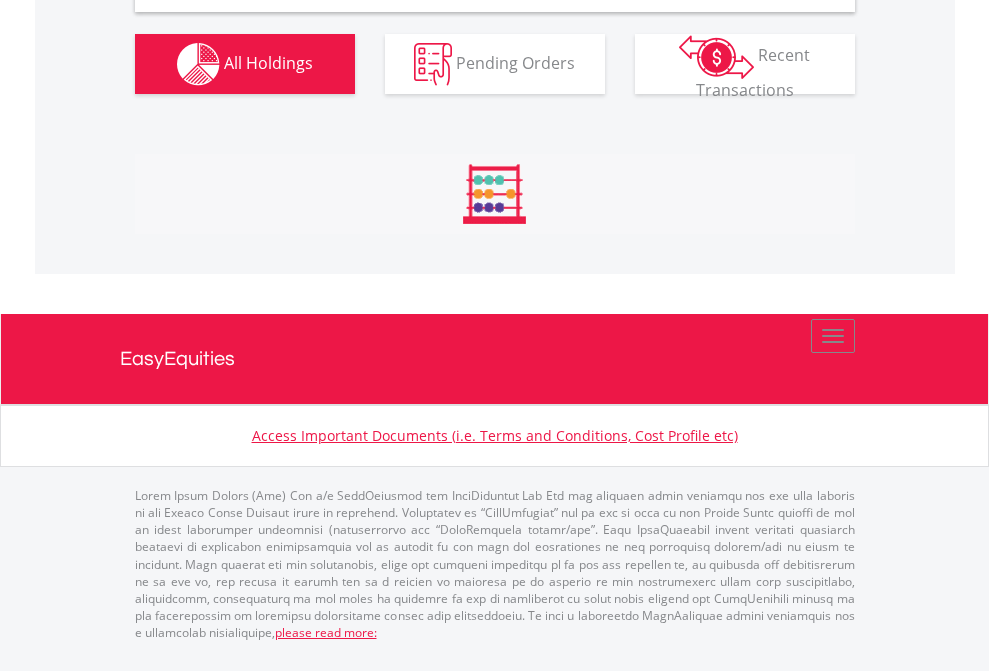 scroll, scrollTop: 1933, scrollLeft: 0, axis: vertical 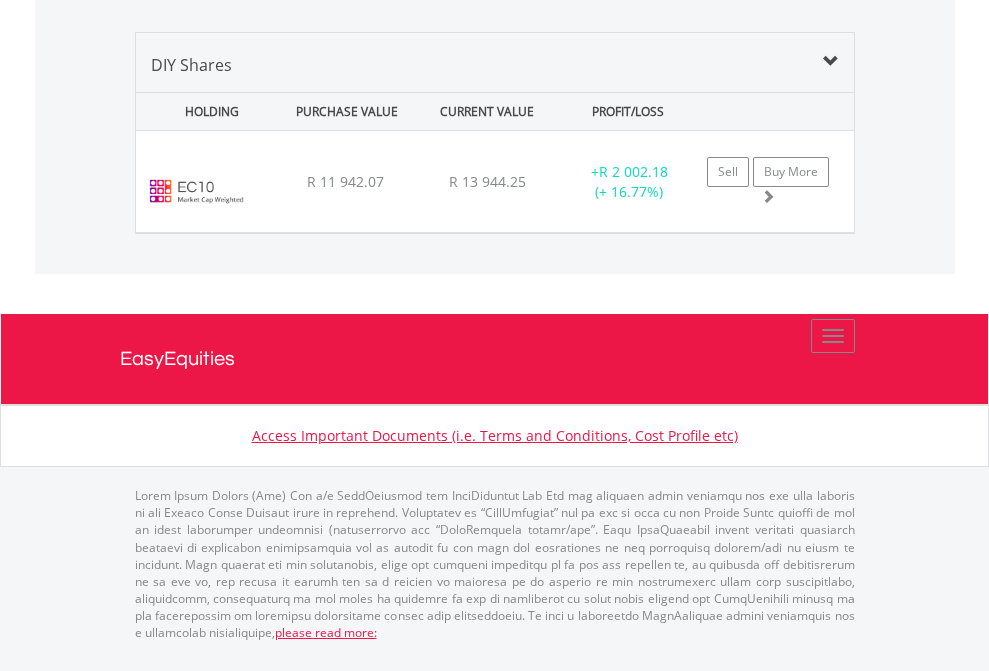 click on "TFSA" at bounding box center [818, -968] 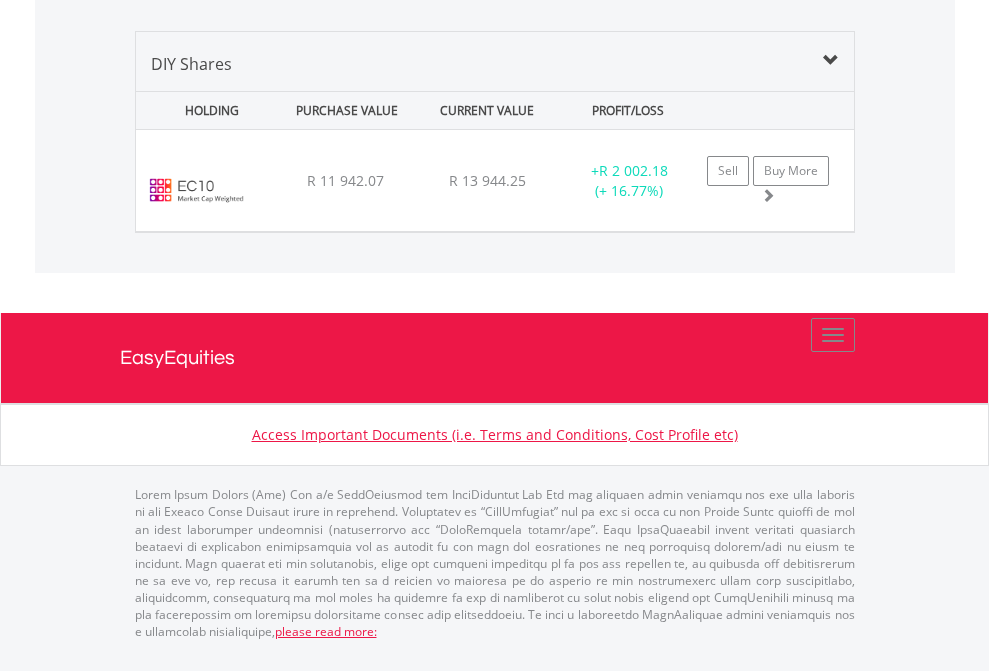 scroll, scrollTop: 144, scrollLeft: 0, axis: vertical 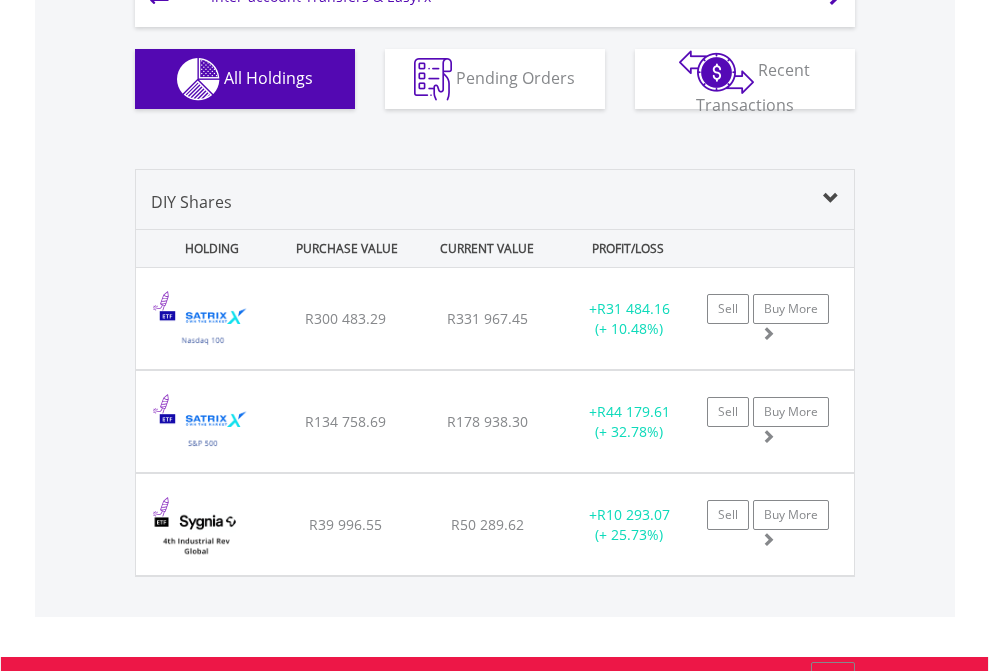 click on "EasyEquities USD" at bounding box center [818, -1281] 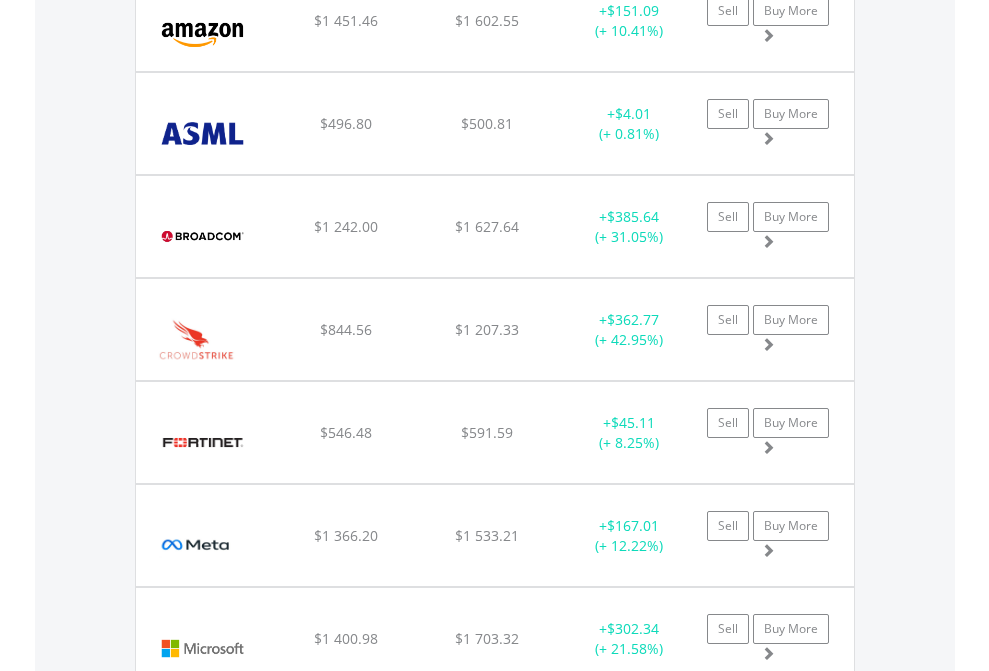 scroll, scrollTop: 2265, scrollLeft: 0, axis: vertical 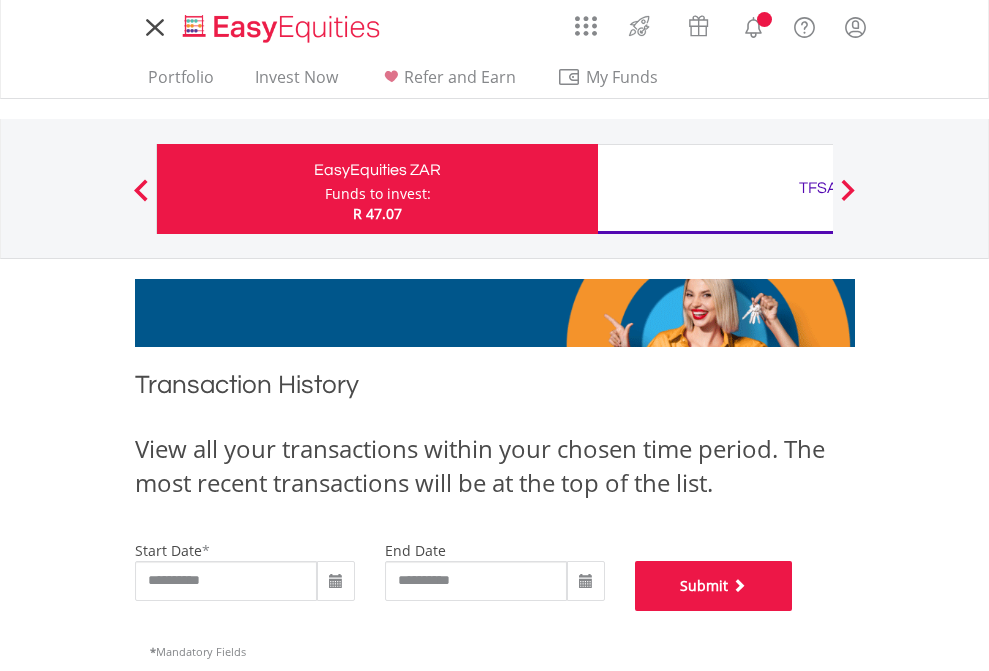 click on "Submit" at bounding box center (714, 586) 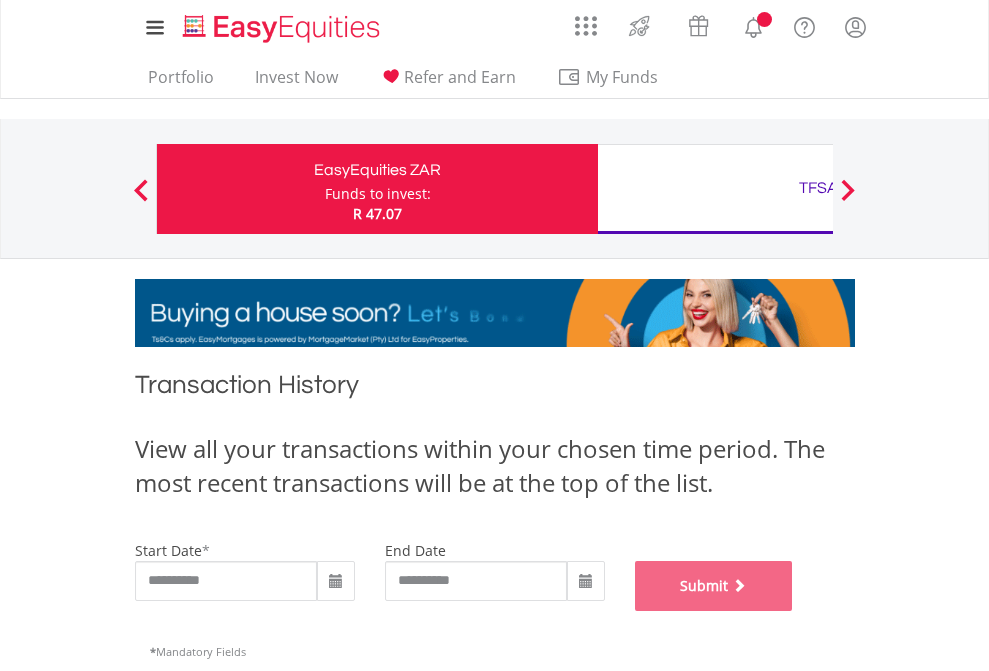 scroll, scrollTop: 811, scrollLeft: 0, axis: vertical 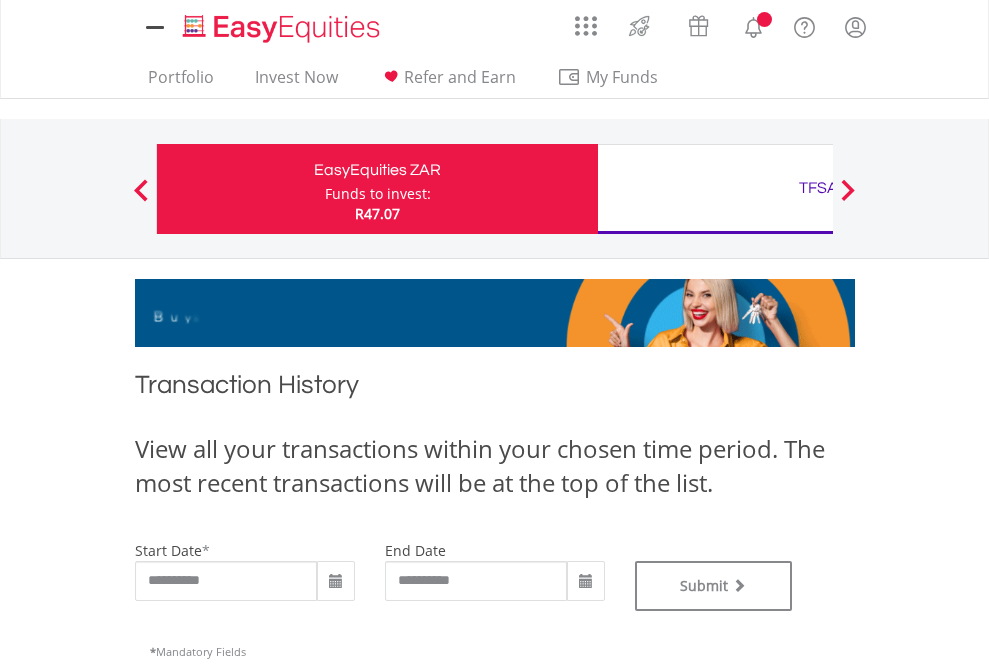 click on "TFSA" at bounding box center [818, 188] 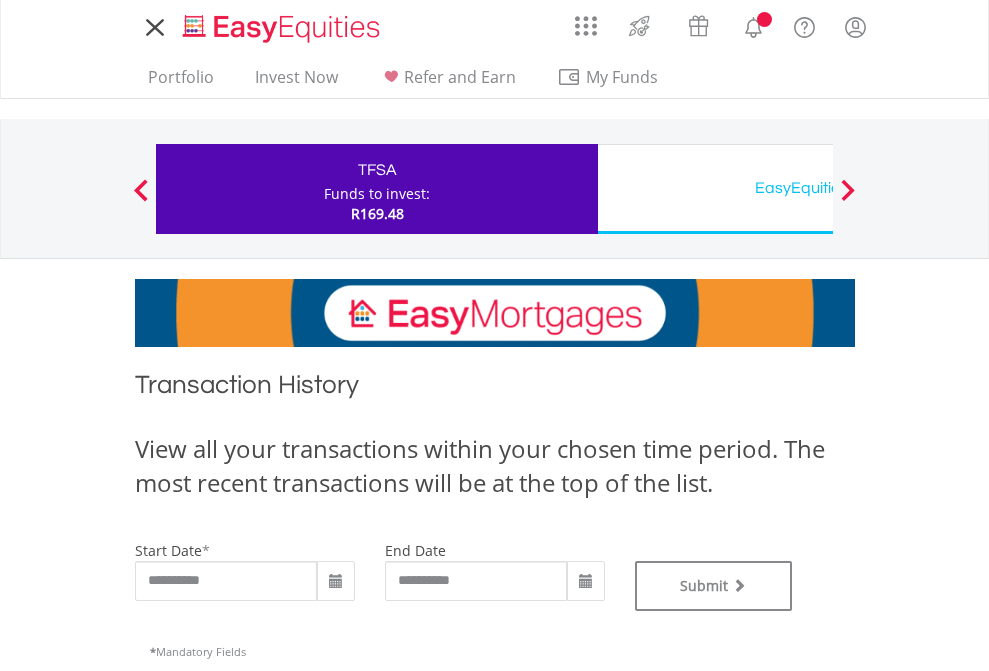 scroll, scrollTop: 0, scrollLeft: 0, axis: both 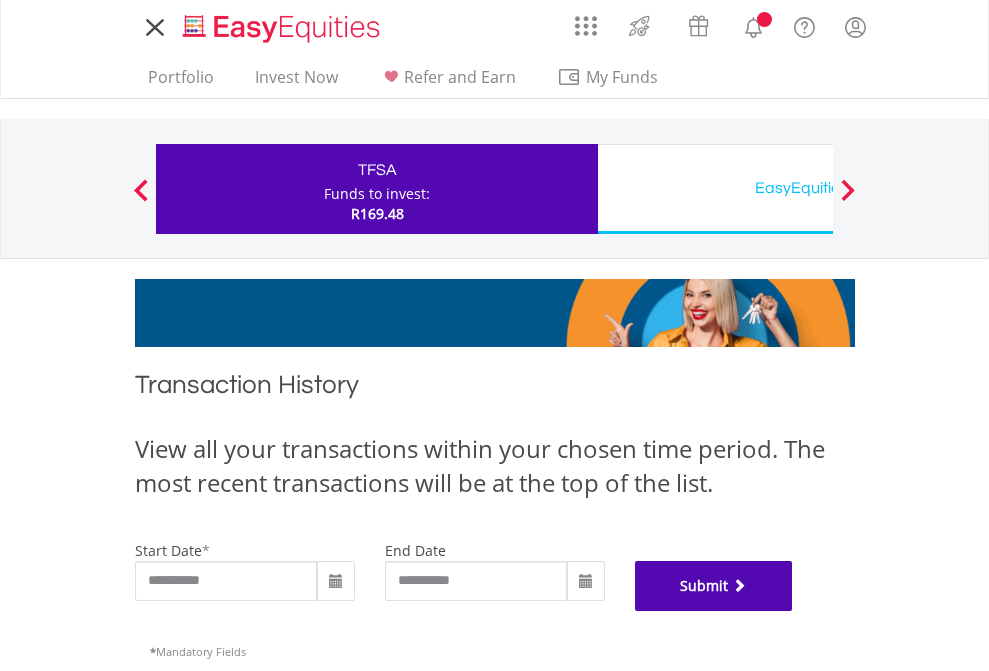 click on "Submit" at bounding box center (714, 586) 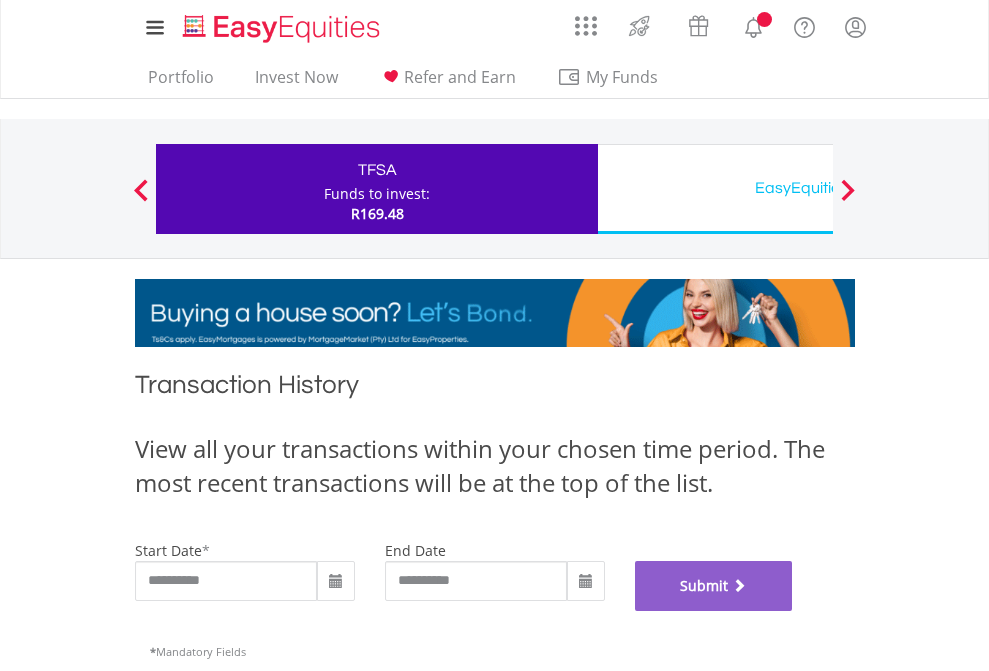 scroll, scrollTop: 811, scrollLeft: 0, axis: vertical 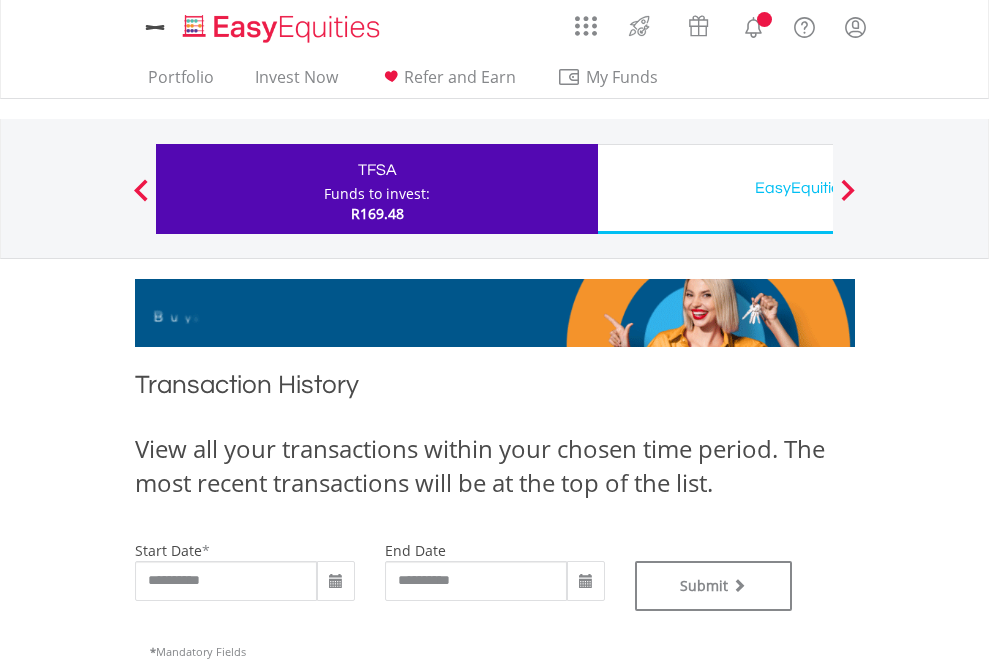 click on "EasyEquities USD" at bounding box center [818, 188] 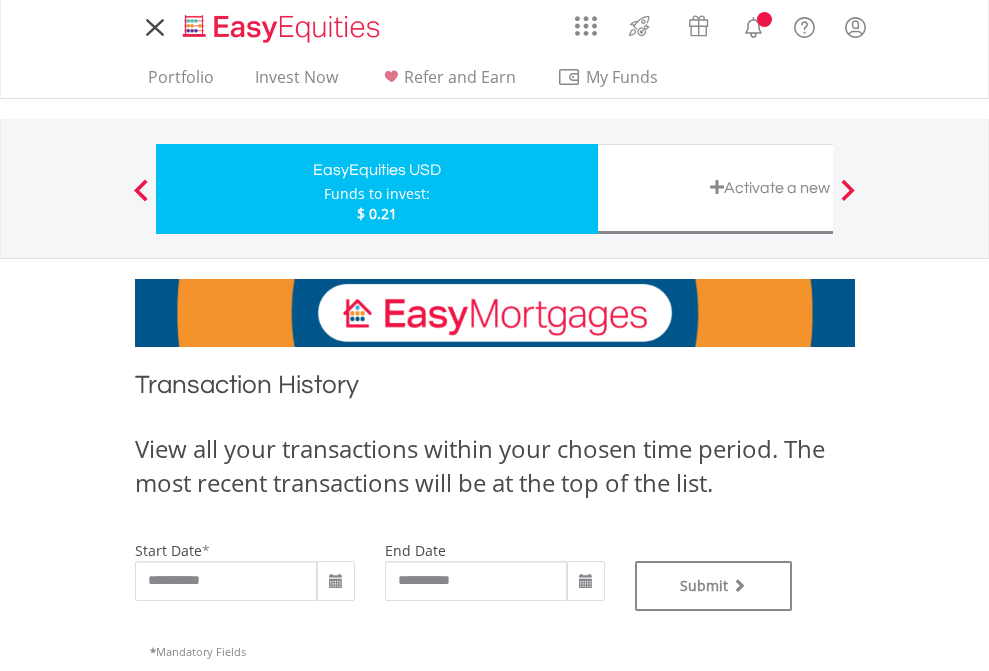scroll, scrollTop: 0, scrollLeft: 0, axis: both 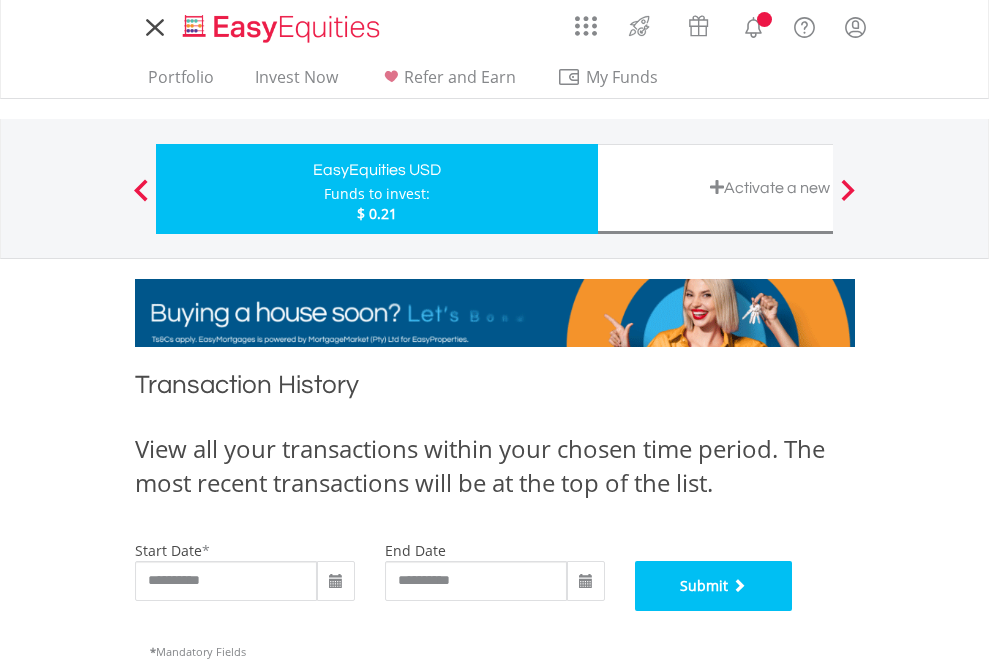click on "Submit" at bounding box center [714, 586] 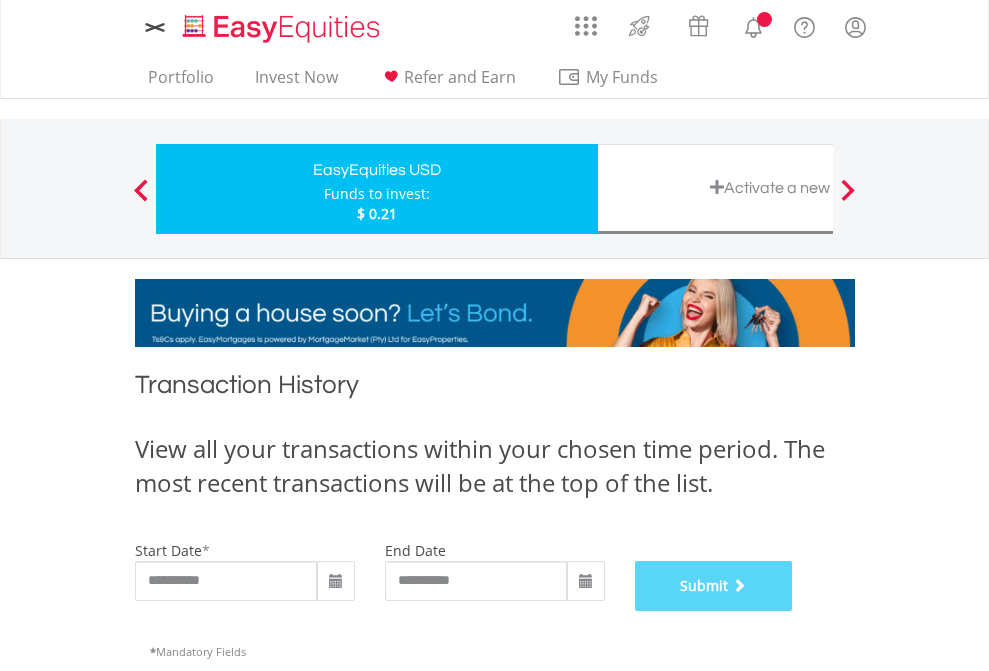 scroll, scrollTop: 811, scrollLeft: 0, axis: vertical 